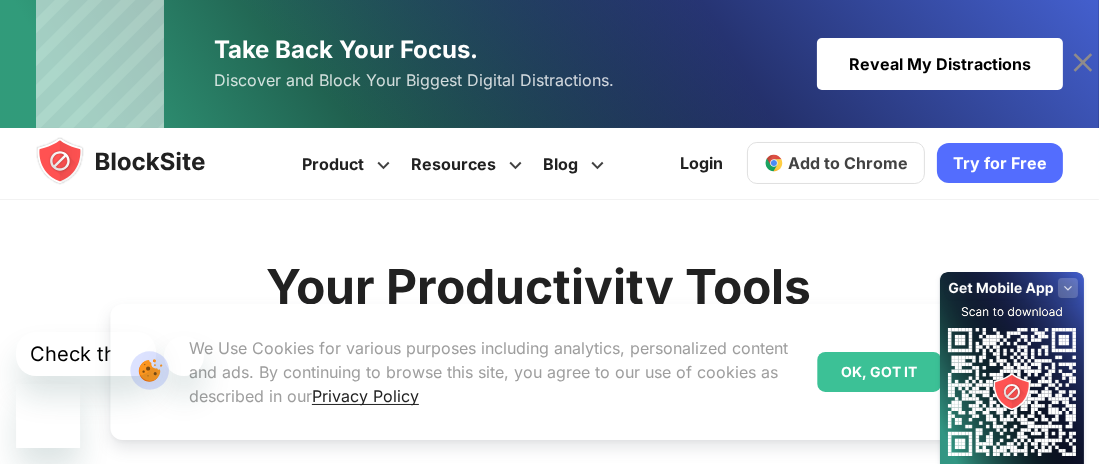 scroll, scrollTop: 1699, scrollLeft: 0, axis: vertical 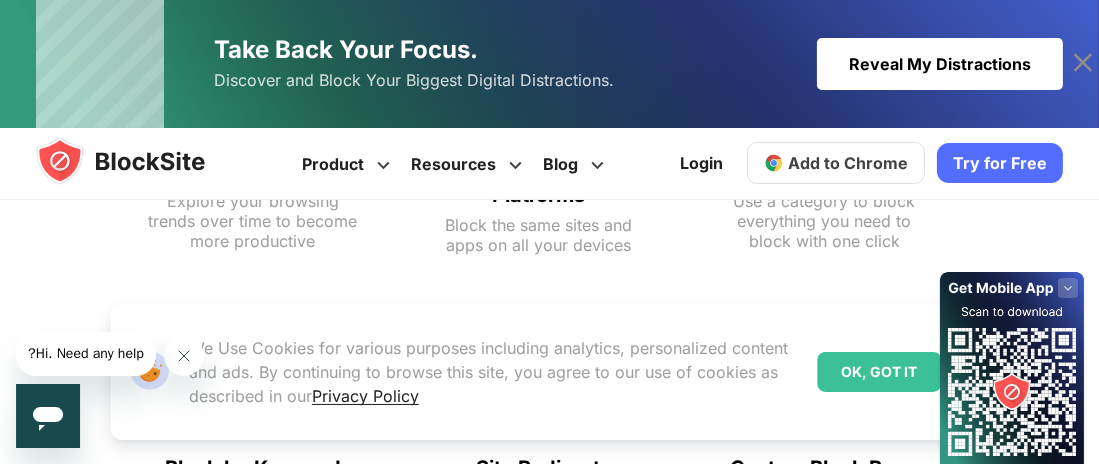 click at bounding box center [184, 355] 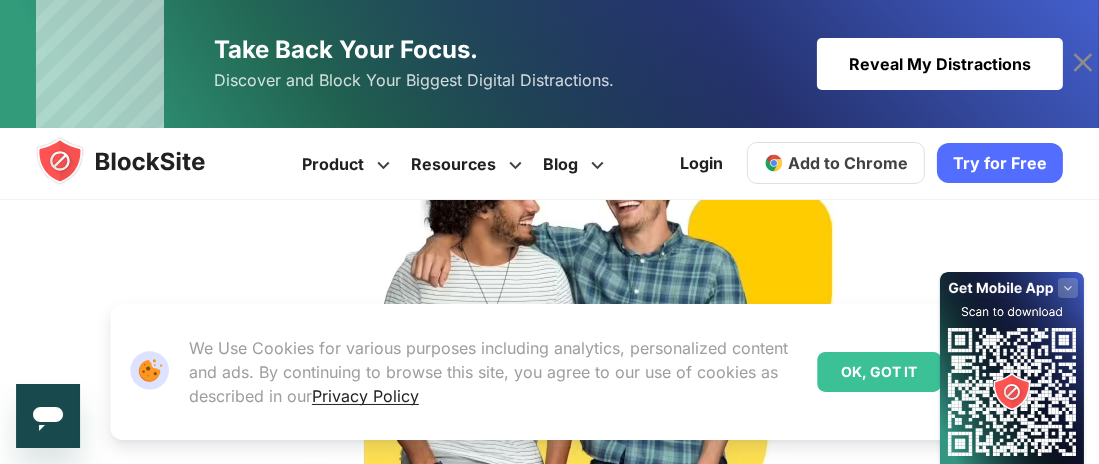 scroll, scrollTop: 502, scrollLeft: 0, axis: vertical 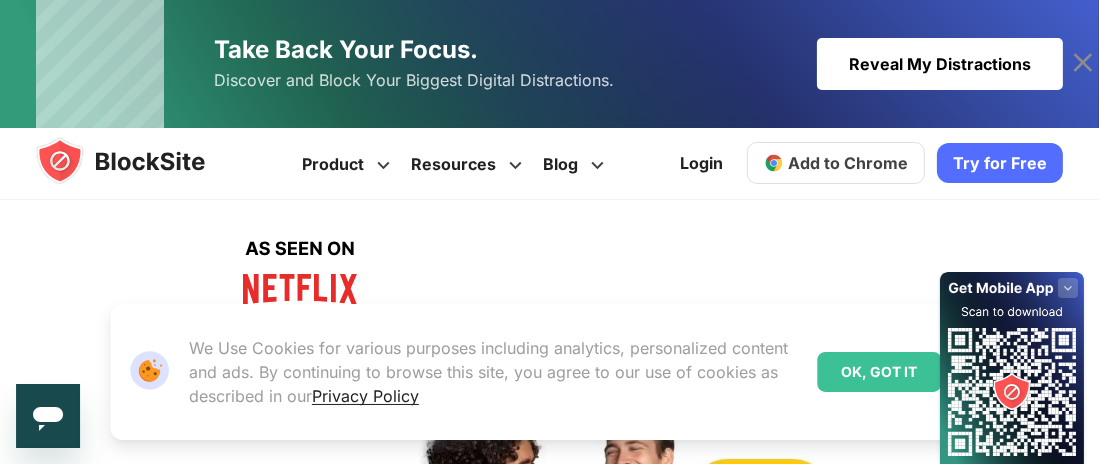 click on "Add to Chrome" at bounding box center [848, 163] 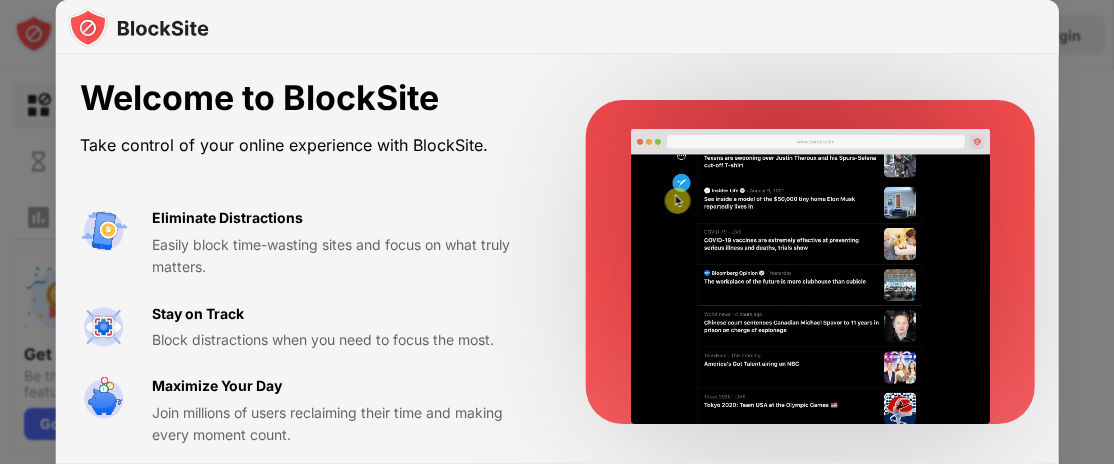 scroll, scrollTop: 0, scrollLeft: 0, axis: both 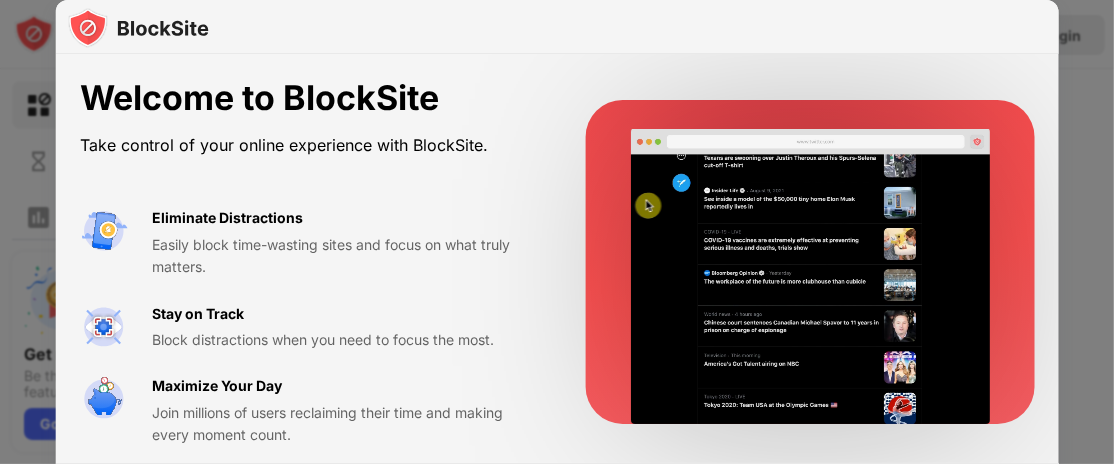 click at bounding box center [810, 262] 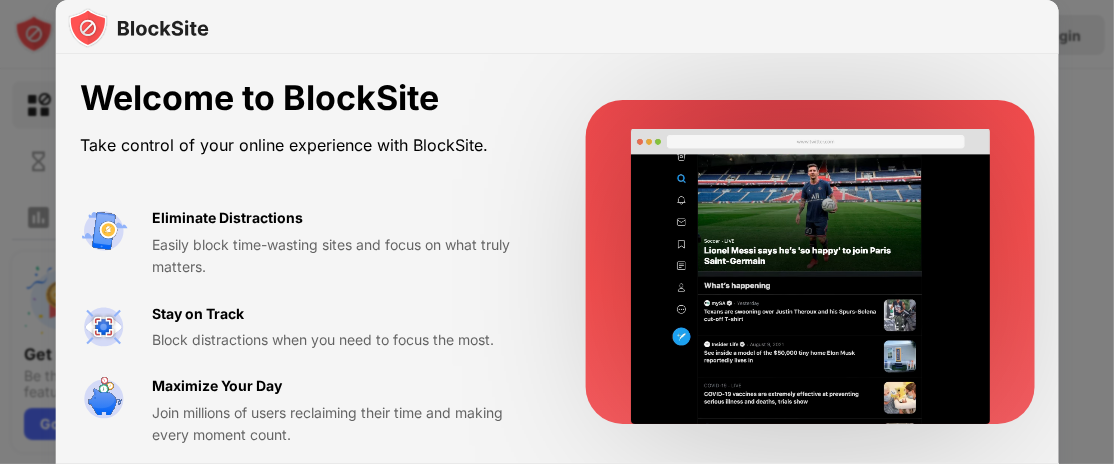 click on "Stay on Track Block distractions when you need to focus the most." at bounding box center [345, 327] 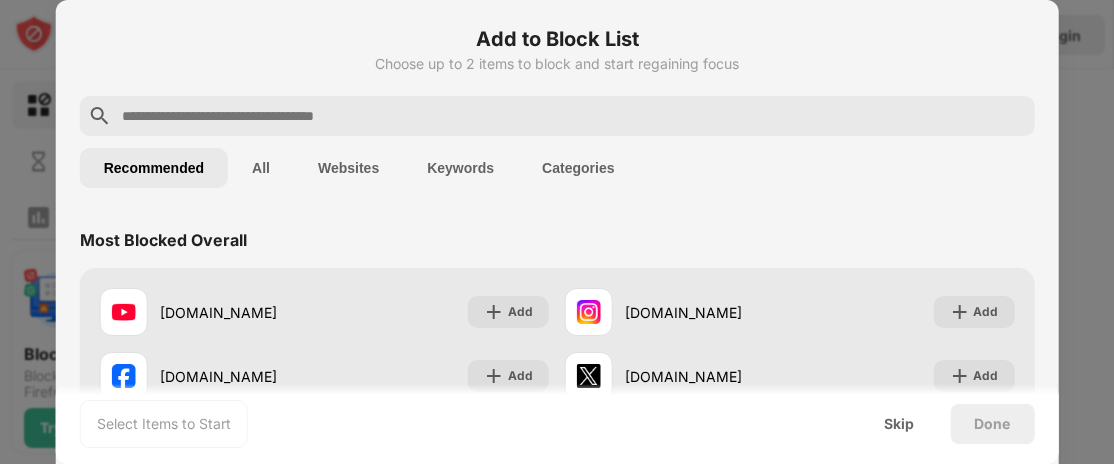scroll, scrollTop: 0, scrollLeft: 0, axis: both 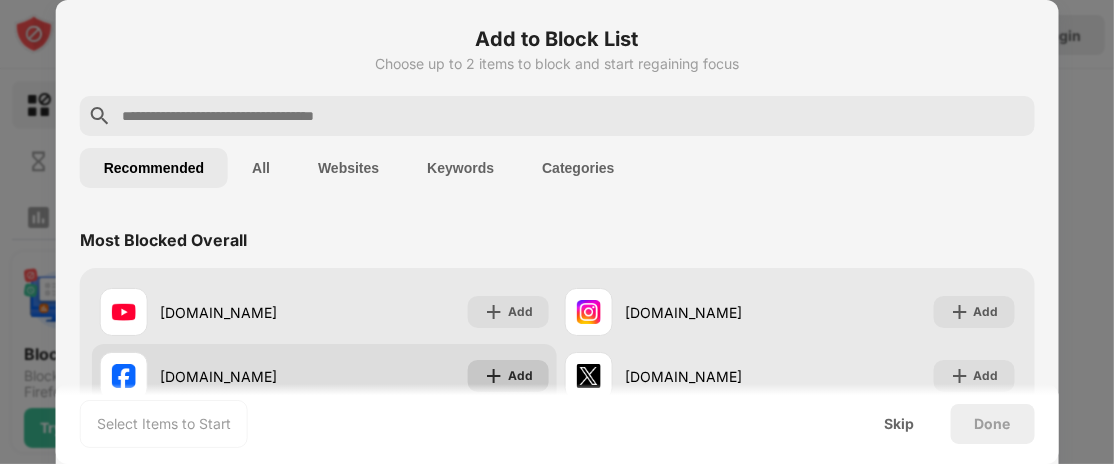 click on "Add" at bounding box center [508, 376] 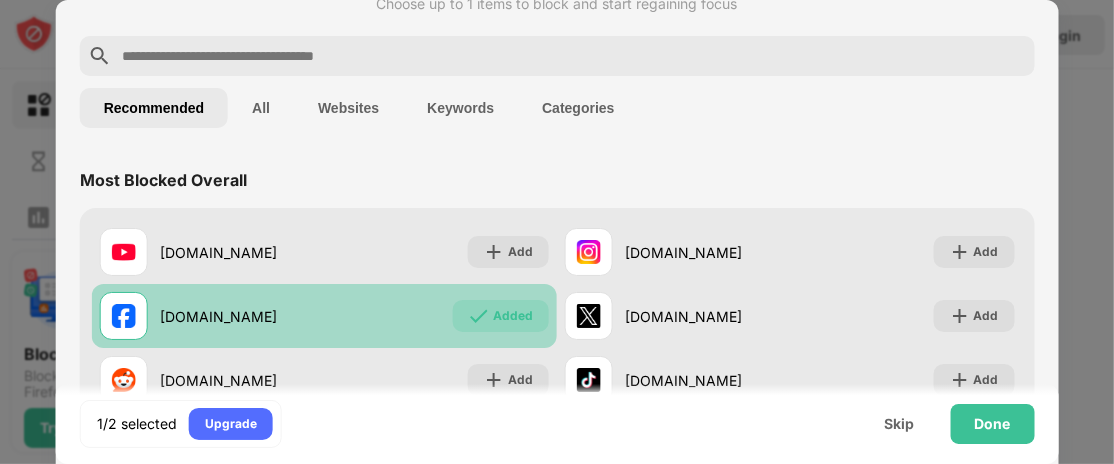 scroll, scrollTop: 99, scrollLeft: 0, axis: vertical 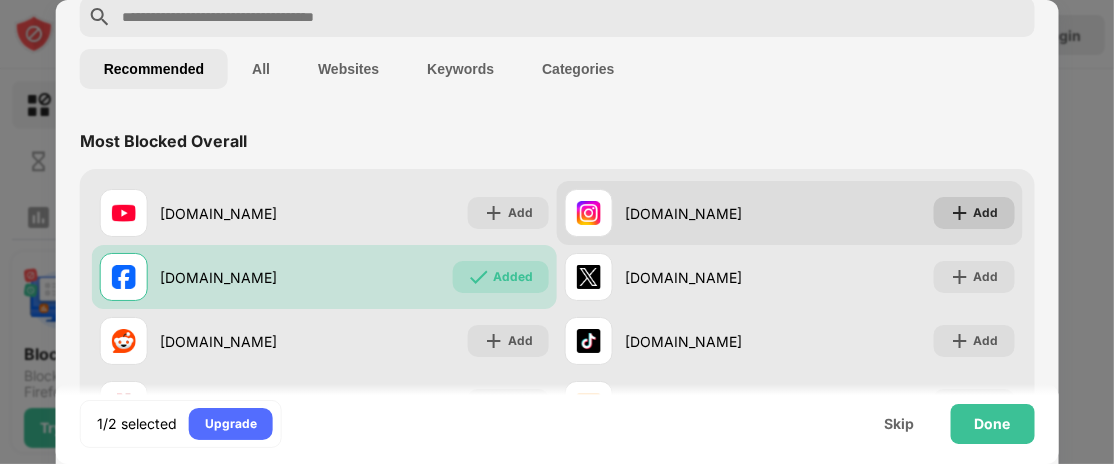 click on "Add" at bounding box center (985, 213) 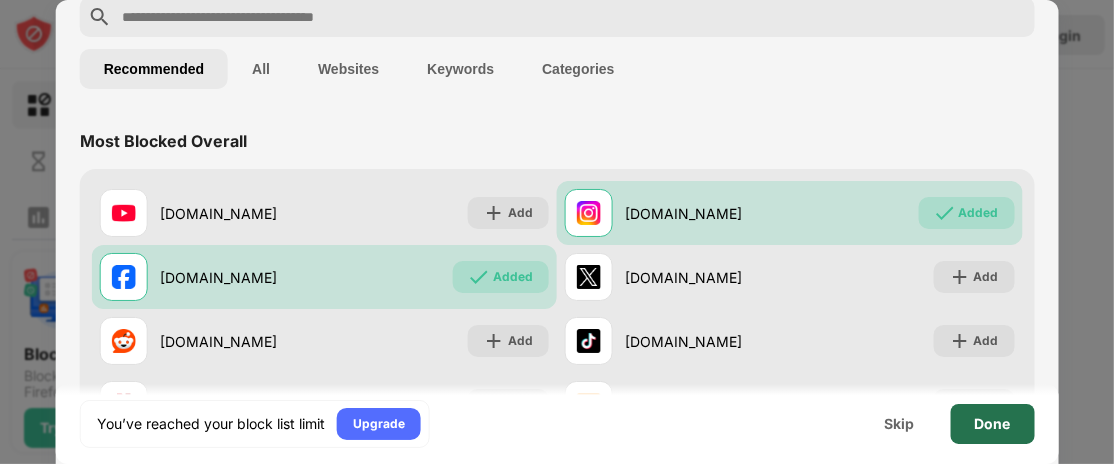 click on "Done" at bounding box center [992, 424] 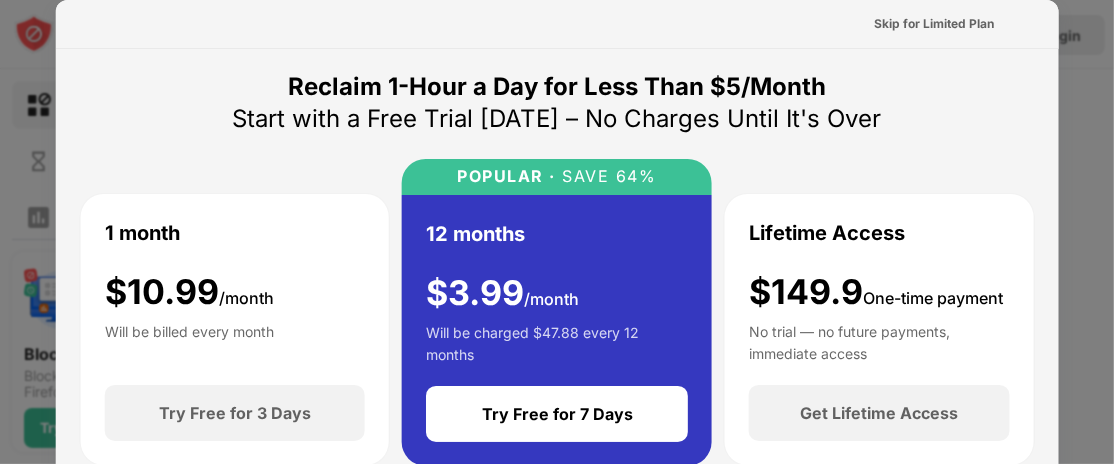 scroll, scrollTop: 0, scrollLeft: 0, axis: both 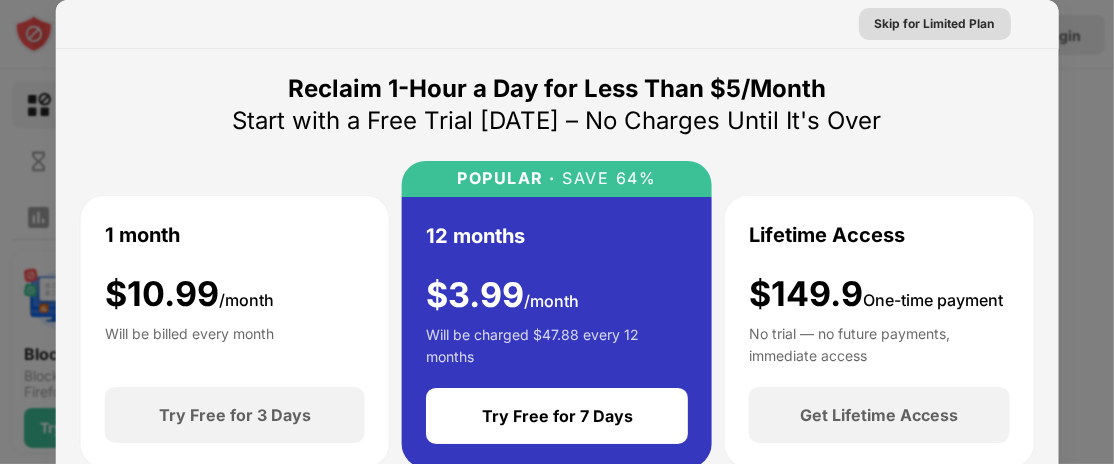click on "Skip for Limited Plan" at bounding box center [934, 24] 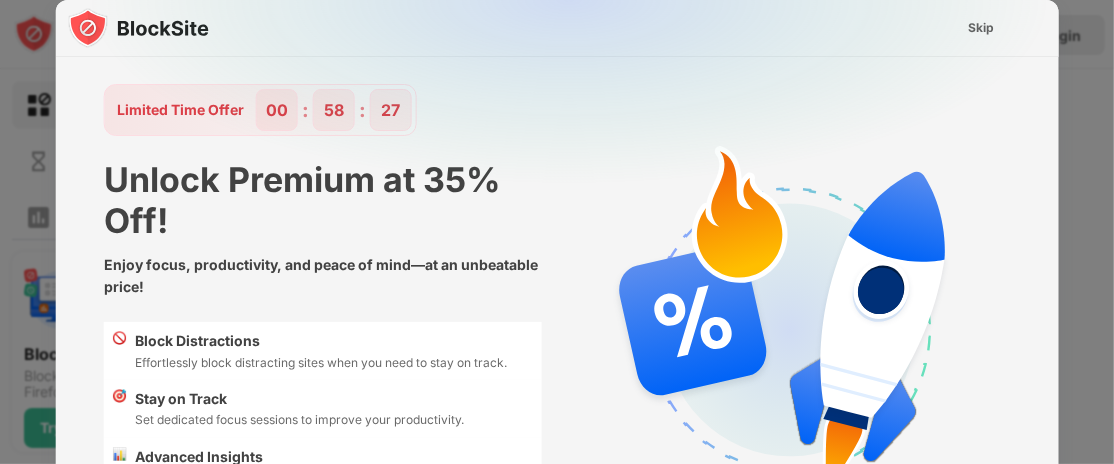 scroll, scrollTop: 48, scrollLeft: 0, axis: vertical 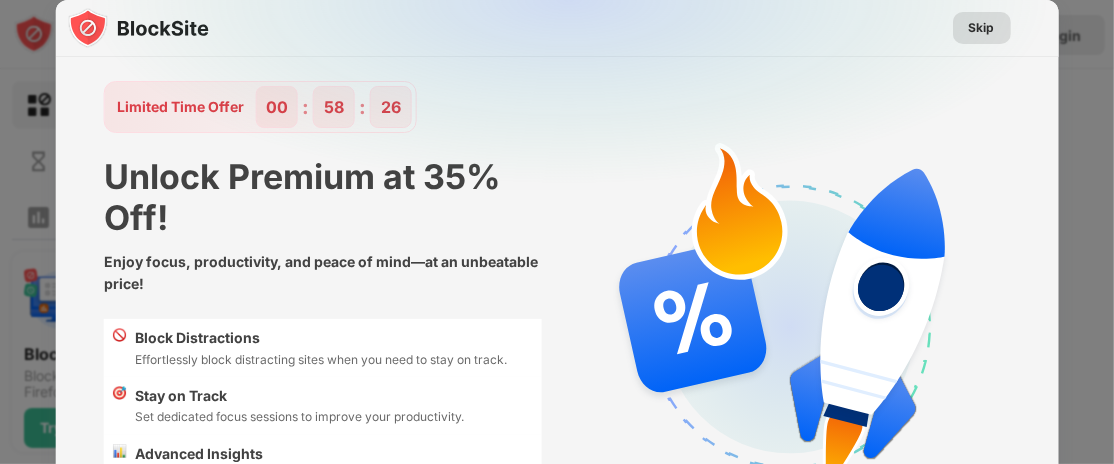 click on "Skip" at bounding box center [981, 28] 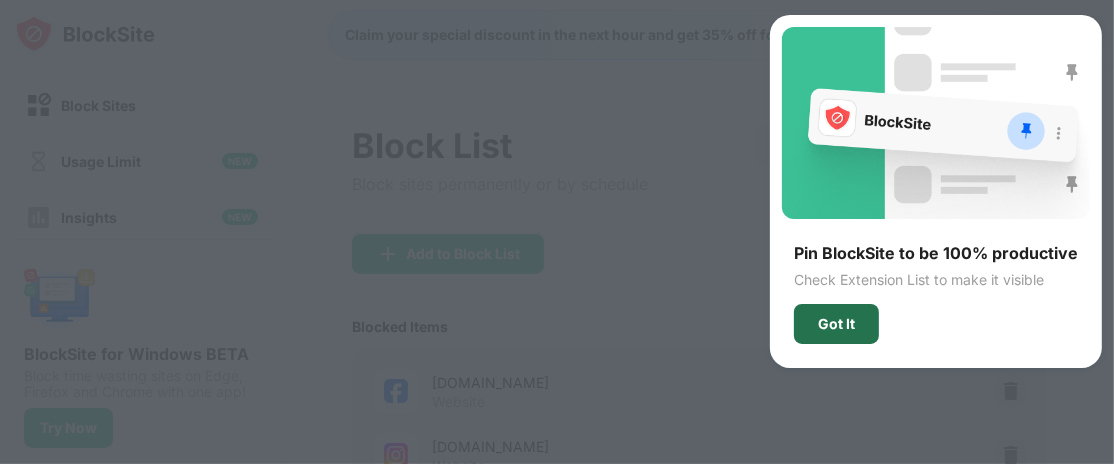 click on "Got It" at bounding box center (836, 324) 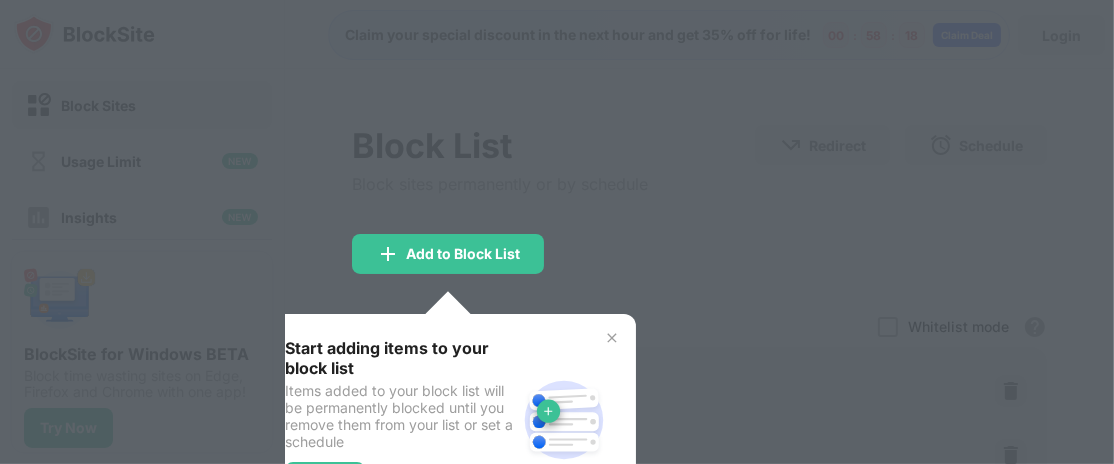 click at bounding box center (557, 232) 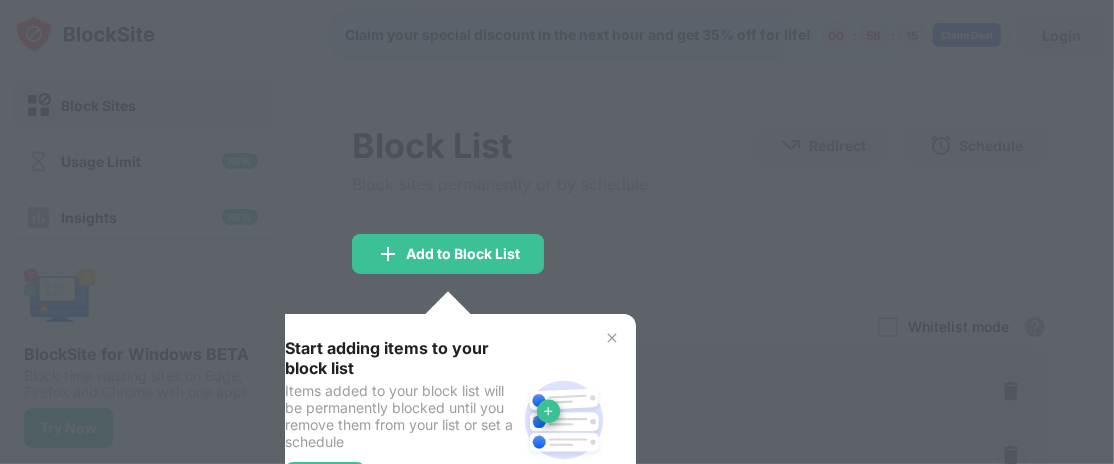 click at bounding box center [612, 338] 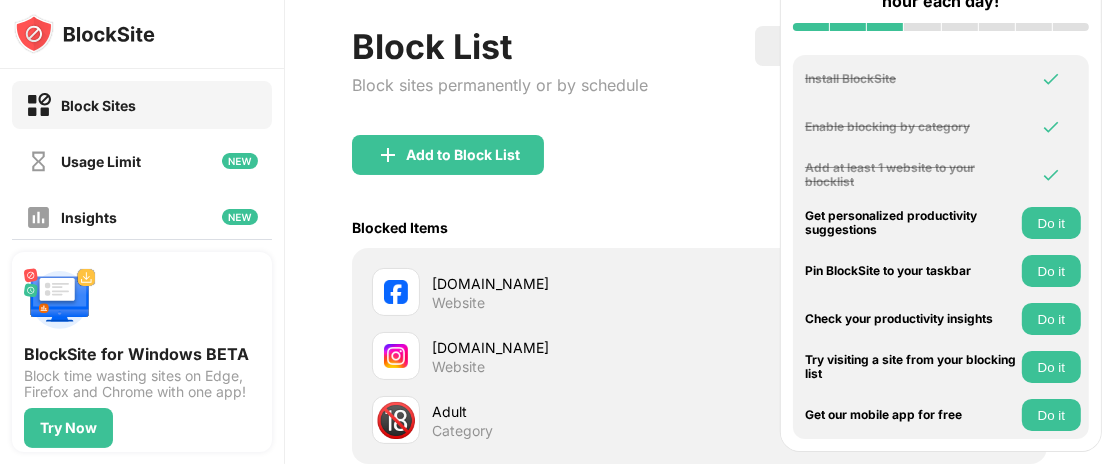 scroll, scrollTop: 200, scrollLeft: 0, axis: vertical 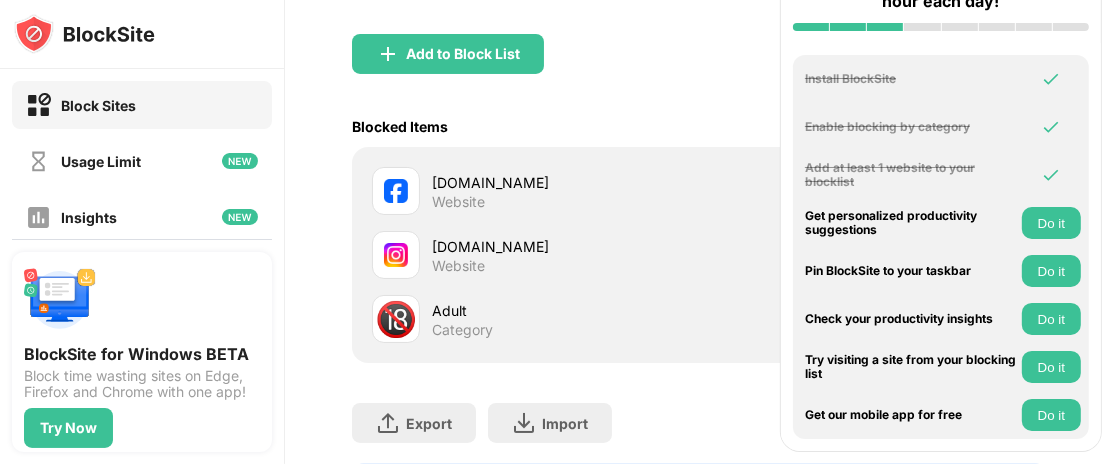 click on "Adult Category" at bounding box center (566, 319) 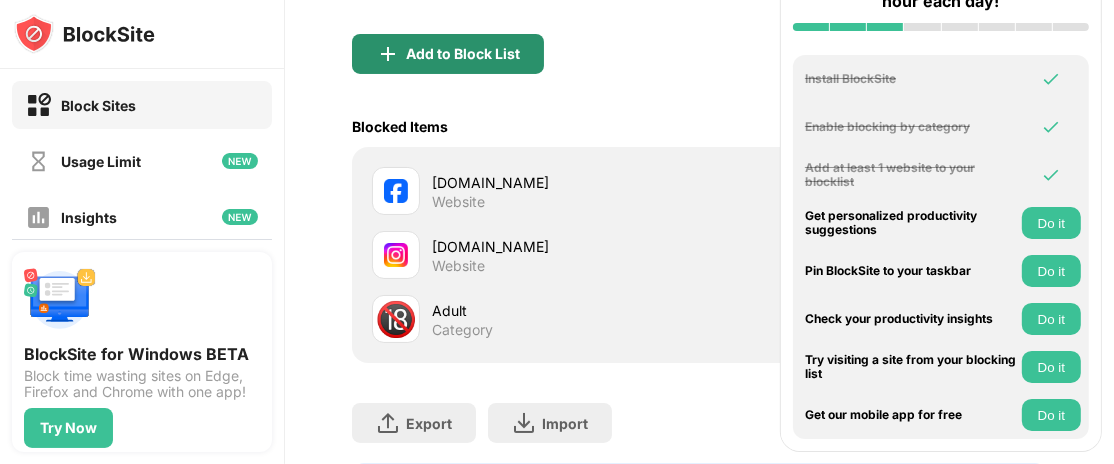 click on "Add to Block List" at bounding box center [448, 54] 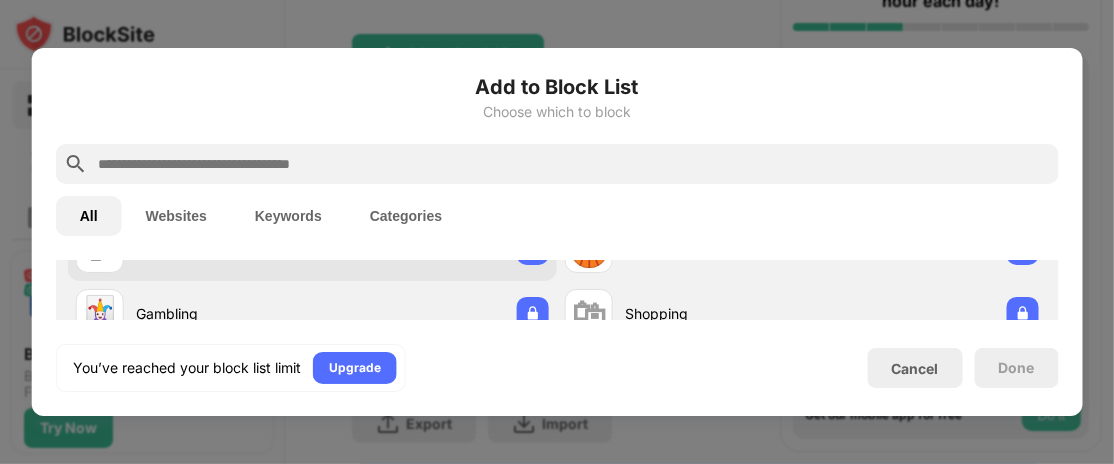 scroll, scrollTop: 200, scrollLeft: 0, axis: vertical 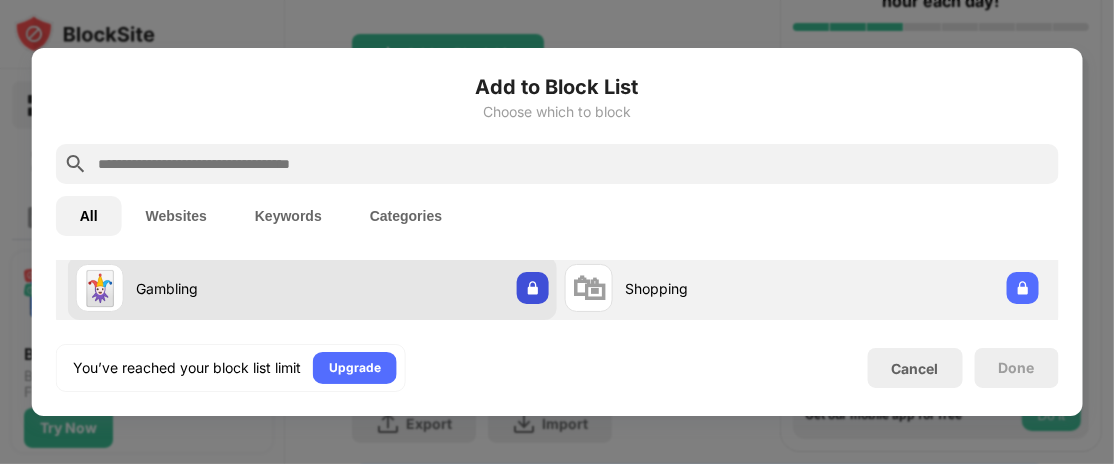 click at bounding box center [533, 288] 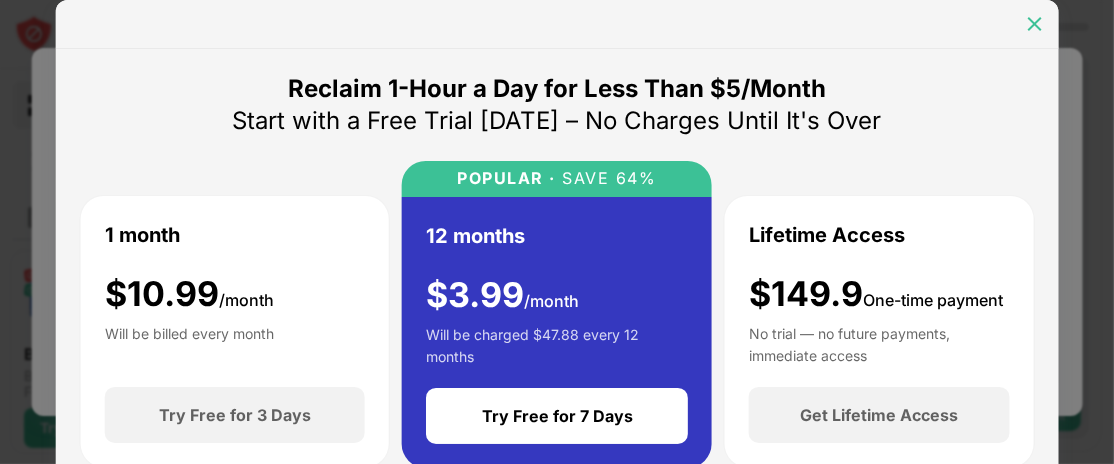 click at bounding box center (1034, 24) 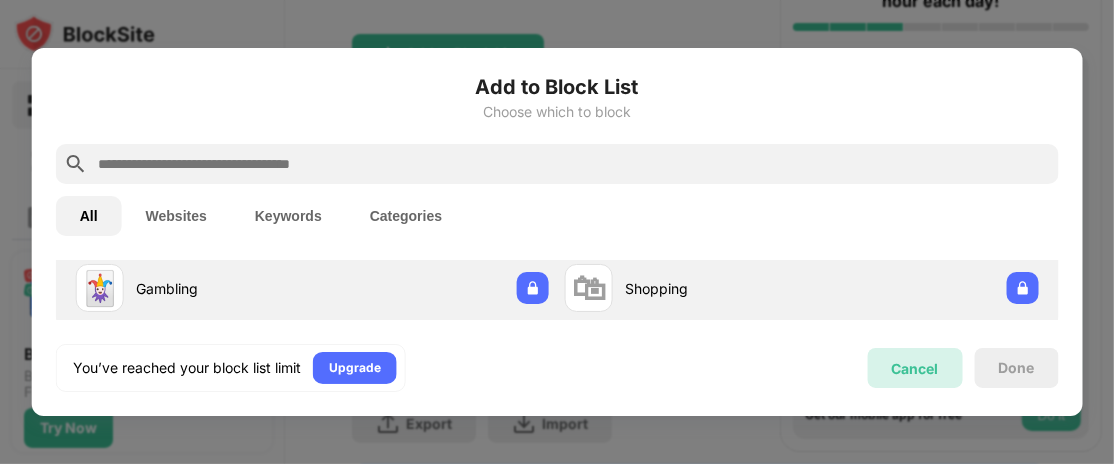 click on "Cancel" at bounding box center [914, 368] 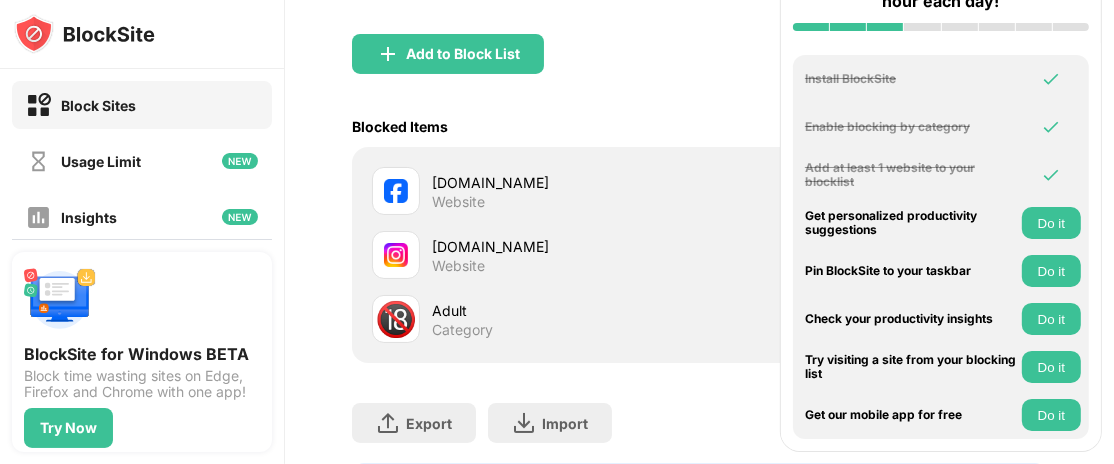 scroll, scrollTop: 299, scrollLeft: 0, axis: vertical 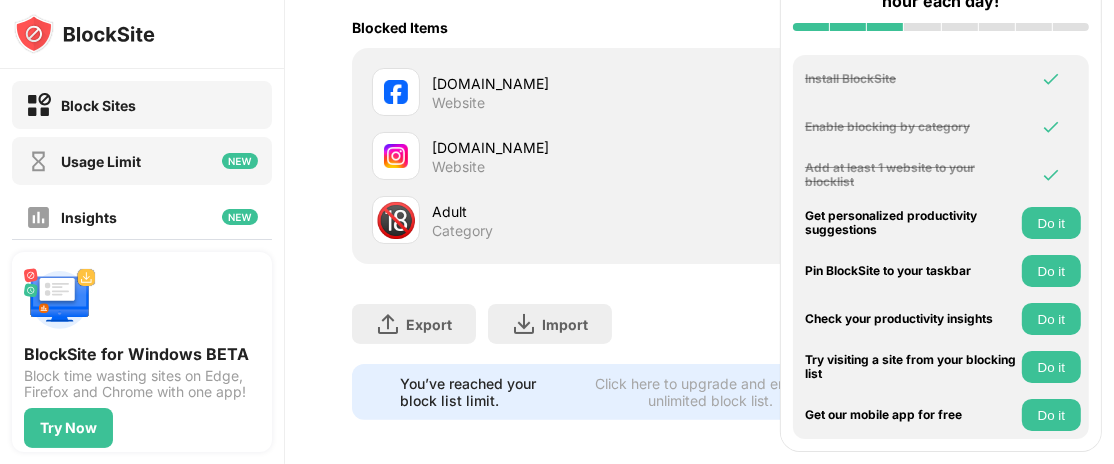 click at bounding box center [240, 161] 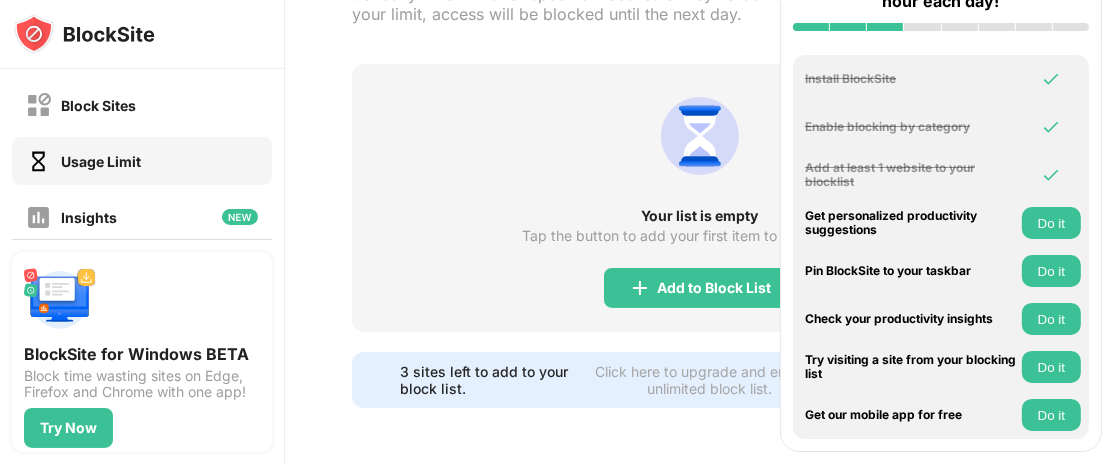 scroll, scrollTop: 204, scrollLeft: 0, axis: vertical 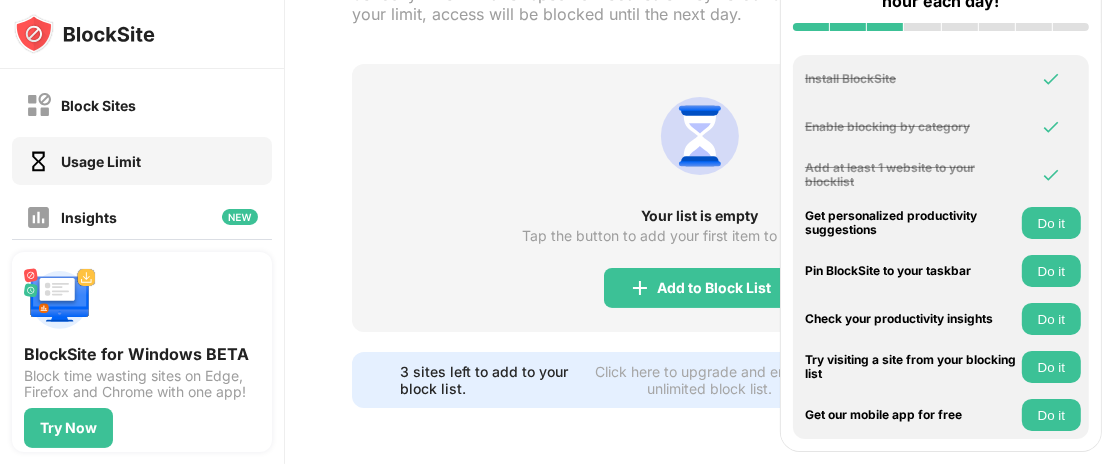 click on "Your list is empty Tap the button to add your first item to your block list. Add to Block List" at bounding box center (699, 198) 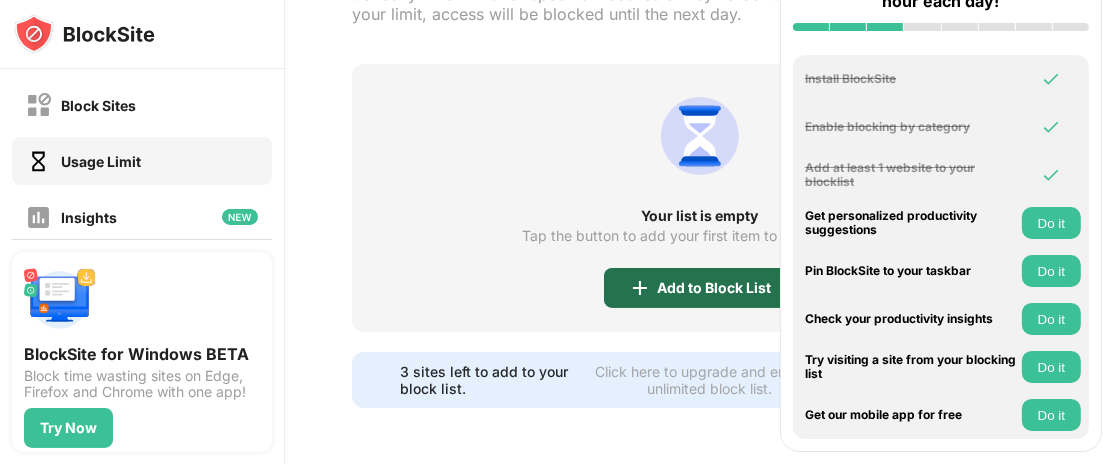 click on "Add to Block List" at bounding box center (715, 288) 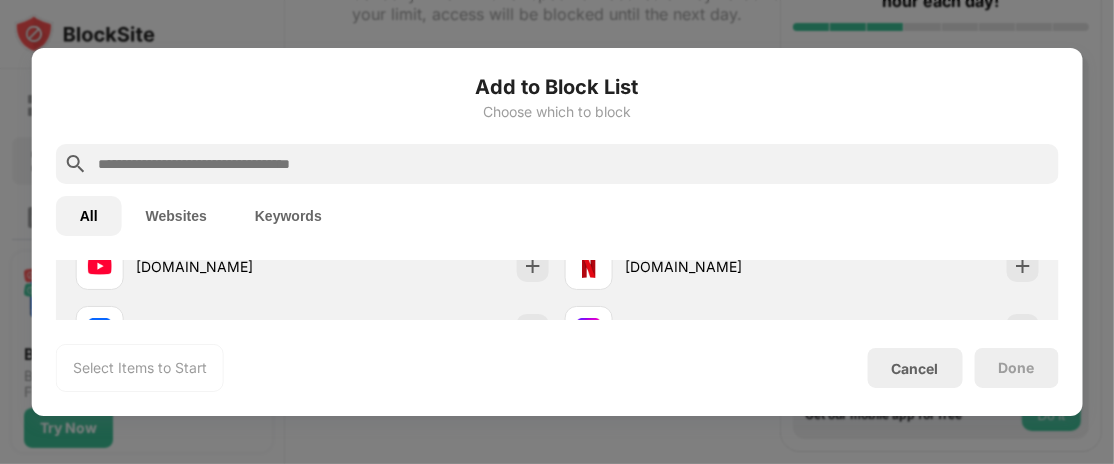 scroll, scrollTop: 99, scrollLeft: 0, axis: vertical 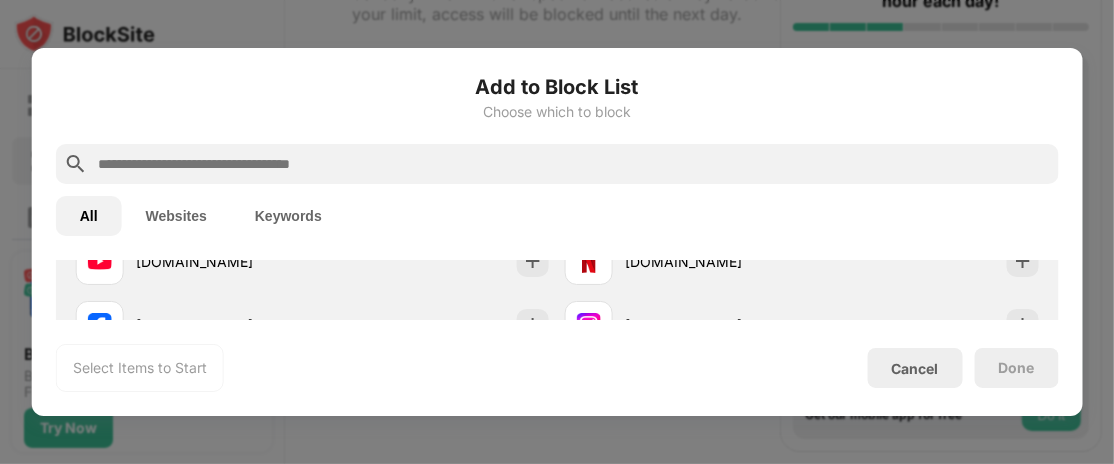 click on "Add to Block List Choose which to block All Websites Keywords Websites to Block See more youtube.com netflix.com facebook.com instagram.com x.com reddit.com tiktok.com amazon.com buzzfeed.com pinterest.com Your Top Visited Websites Personalized Blocking Suggestions Let us see which sites you visit so we can personalize your block suggestions Show me the sites I visit the most Keywords to Block Use search to add keywords Block URLs containing specific words. Select Items to Start Cancel Done" at bounding box center (557, 232) 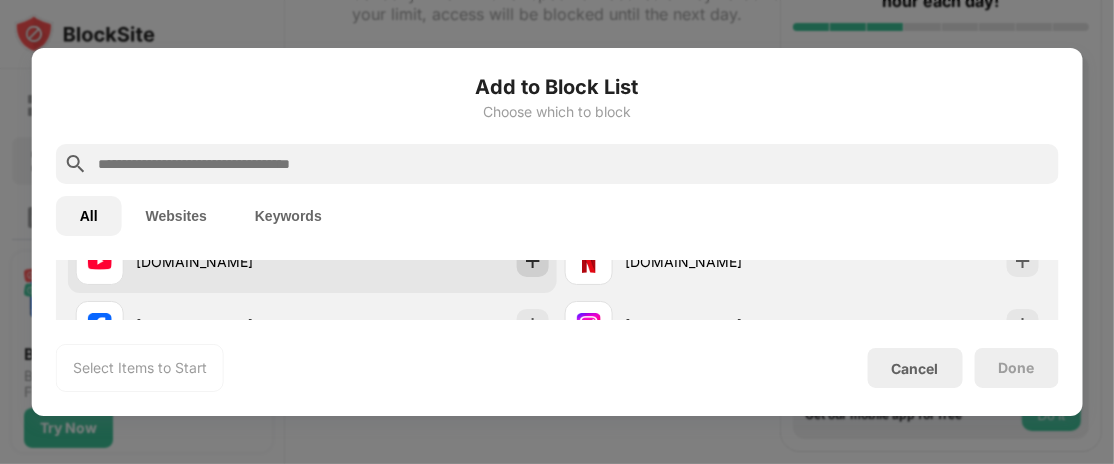 click at bounding box center [533, 261] 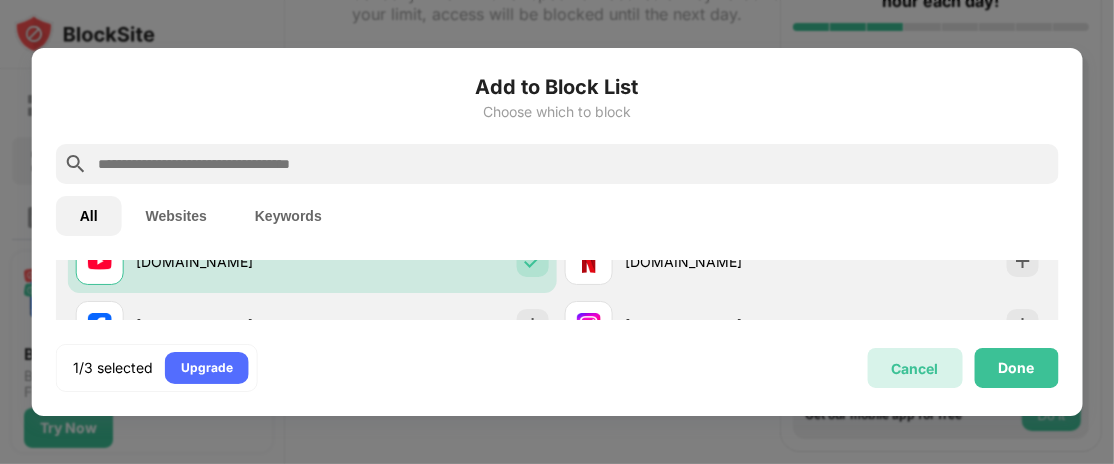 click on "Cancel" at bounding box center (914, 368) 